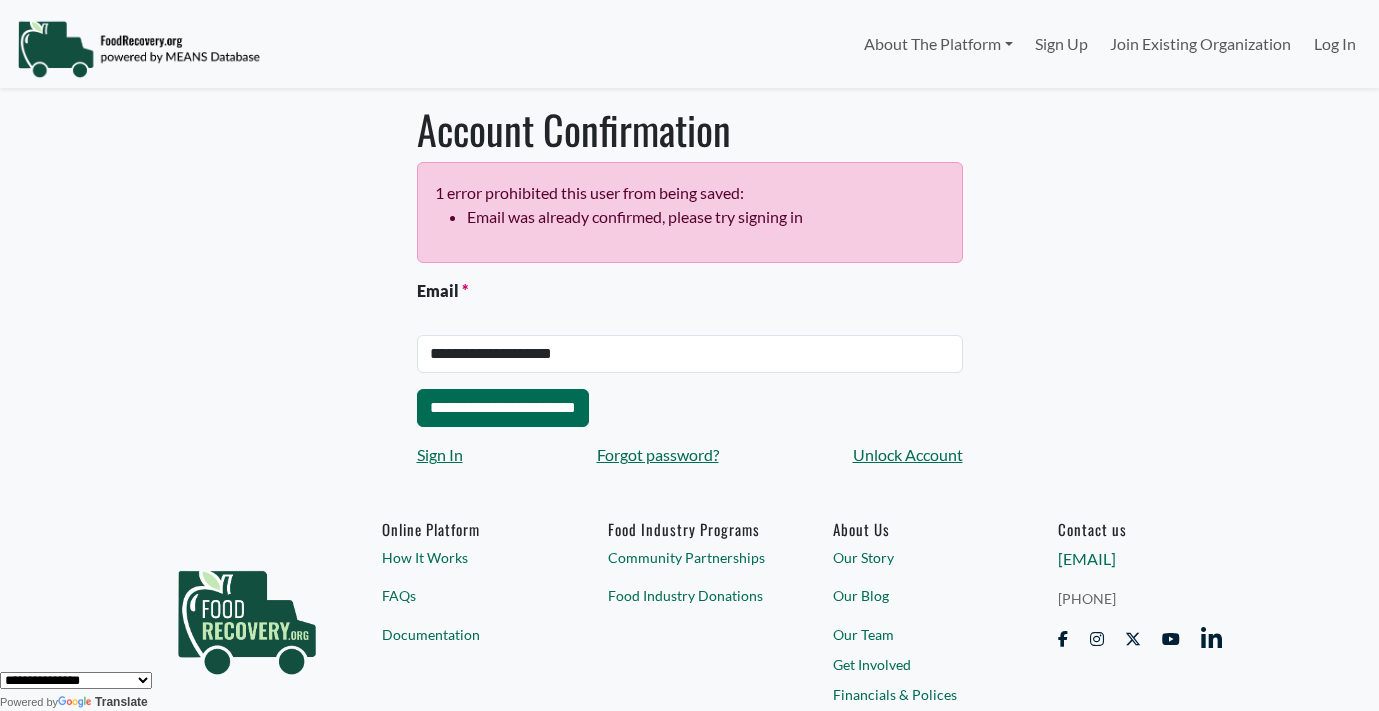 scroll, scrollTop: 0, scrollLeft: 0, axis: both 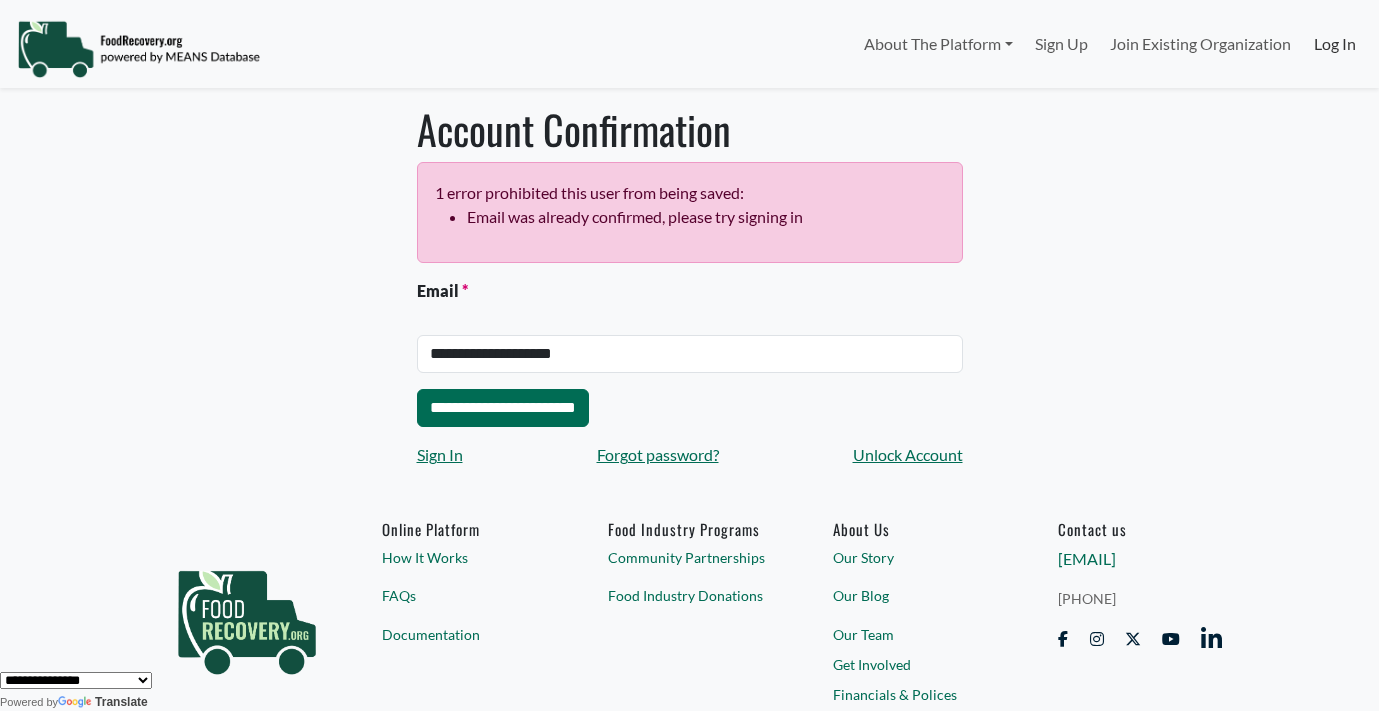 click on "Log In" at bounding box center (1335, 44) 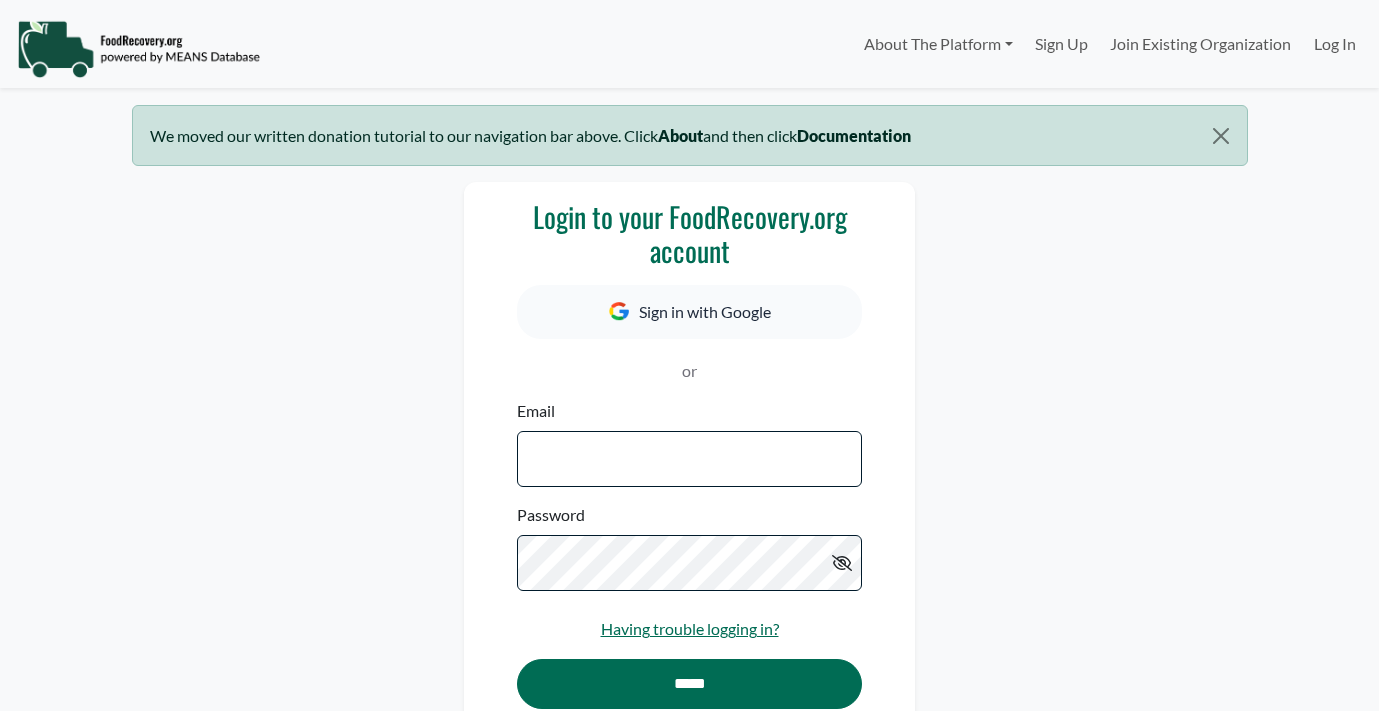 scroll, scrollTop: 0, scrollLeft: 0, axis: both 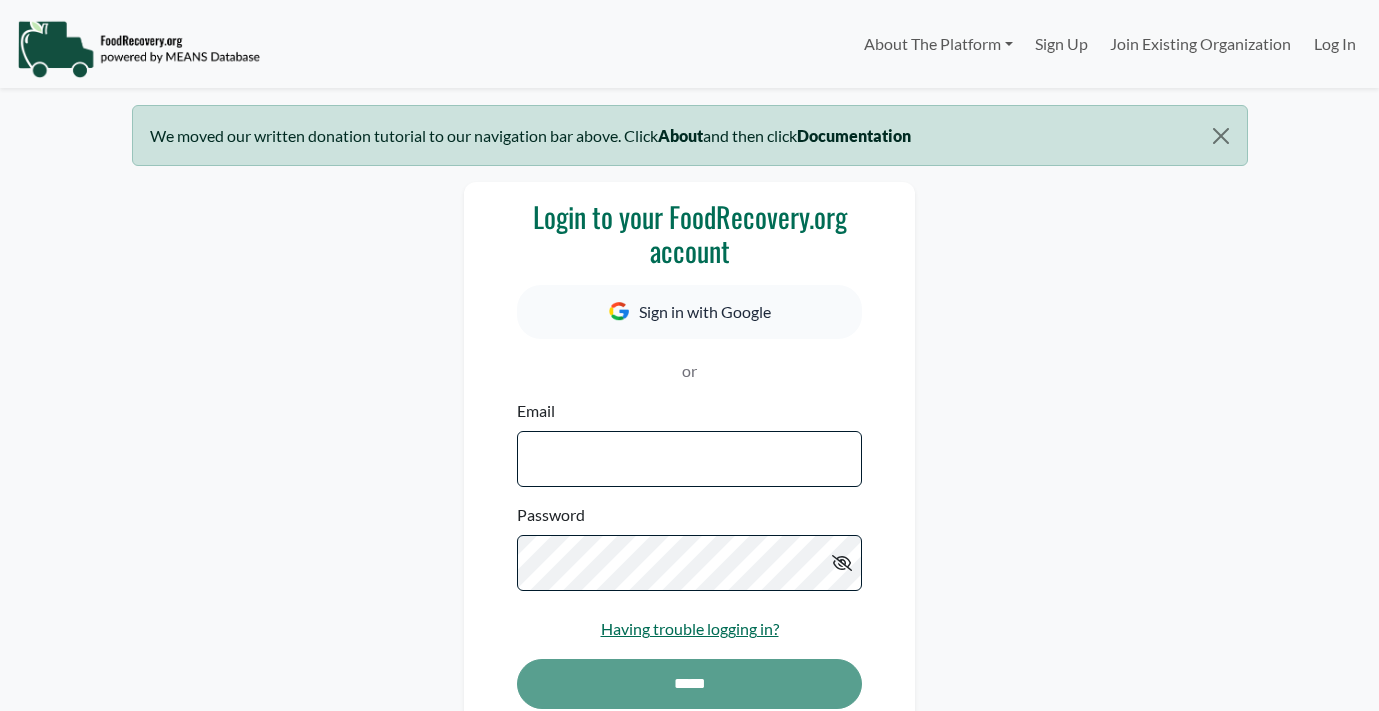 select 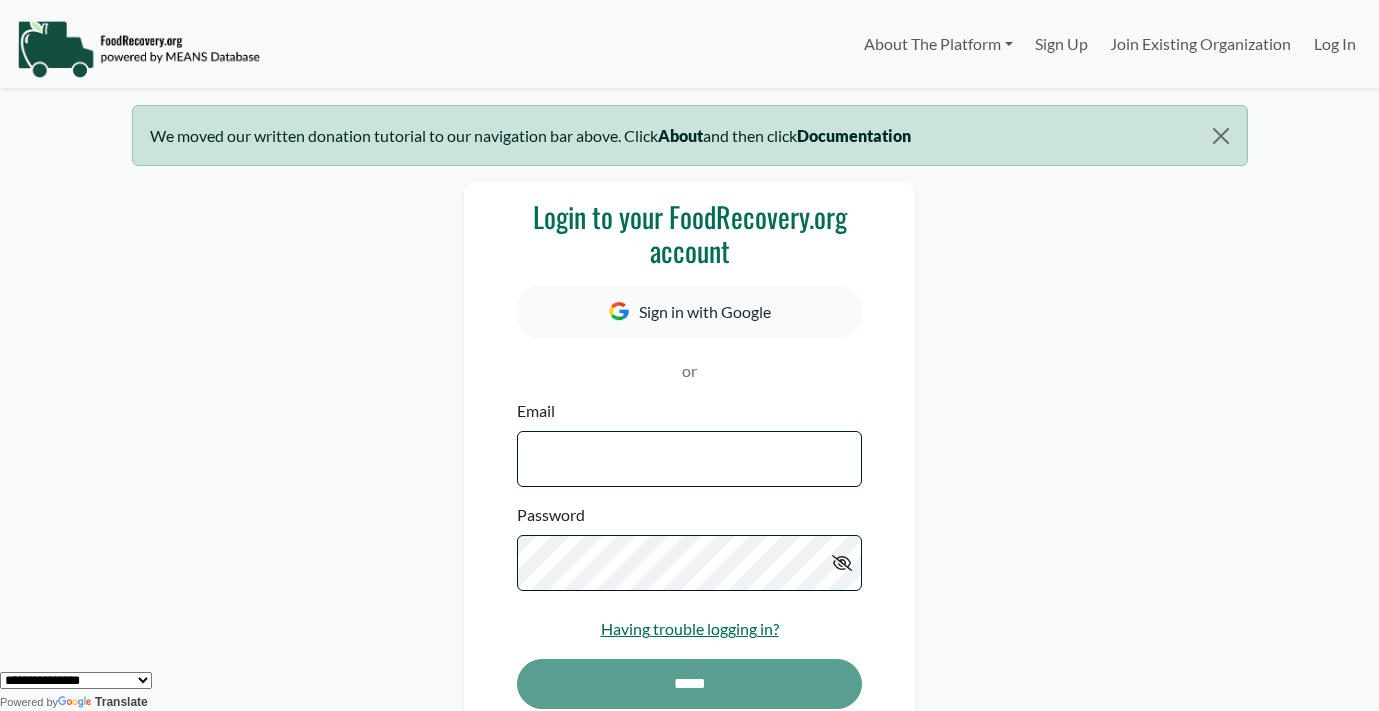 click on "Email" at bounding box center [689, 459] 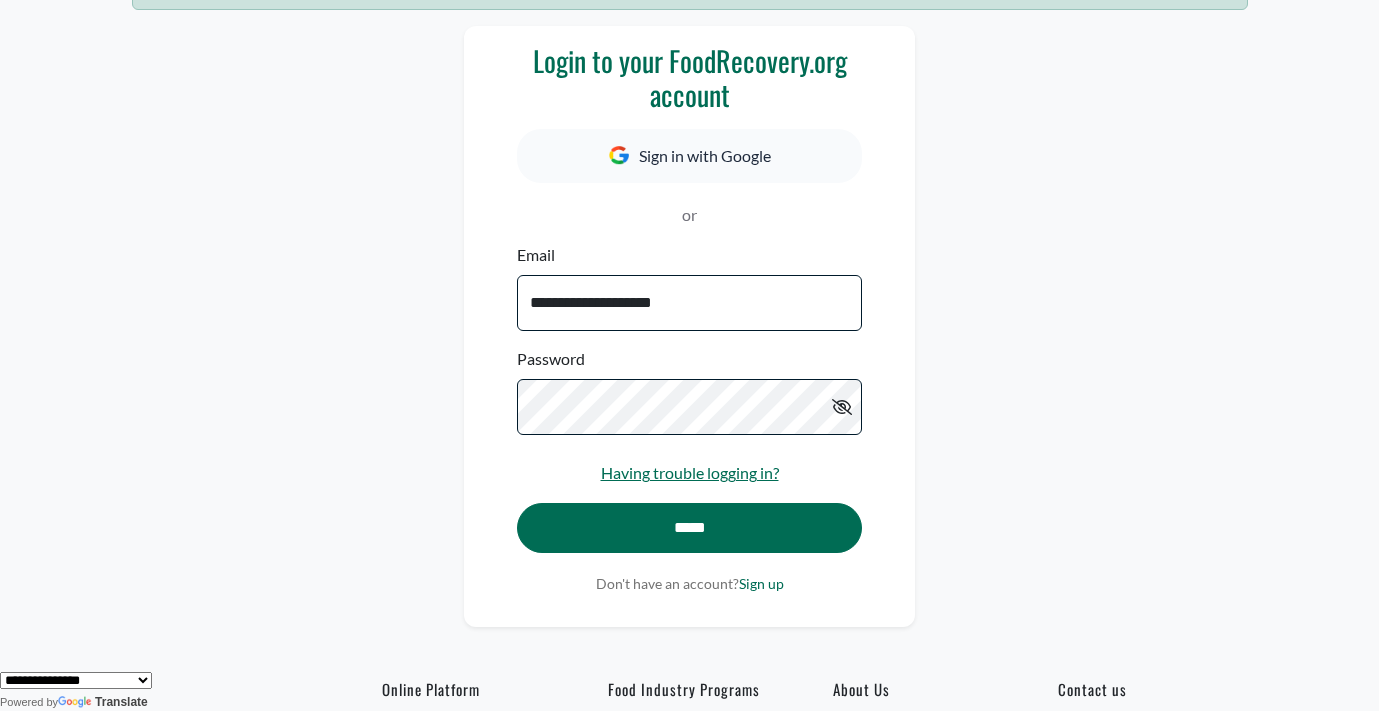 scroll, scrollTop: 172, scrollLeft: 0, axis: vertical 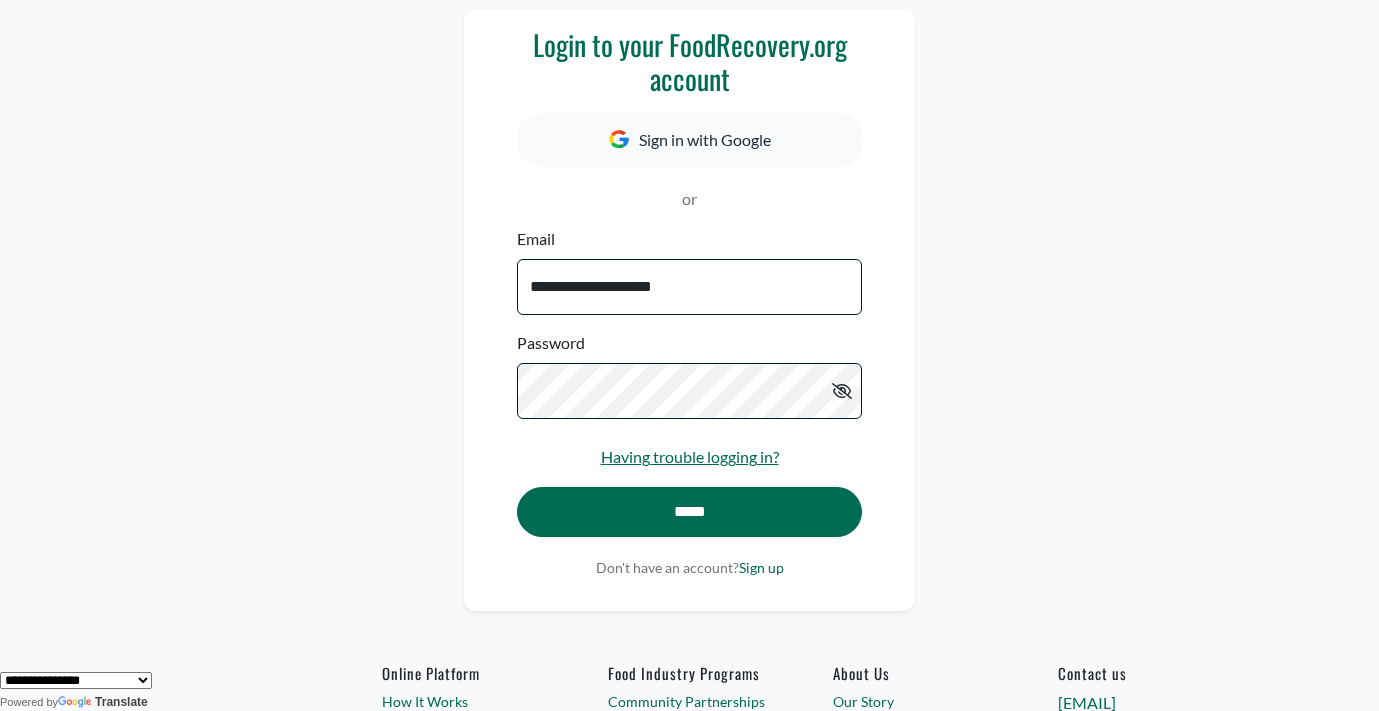 click at bounding box center [842, 391] 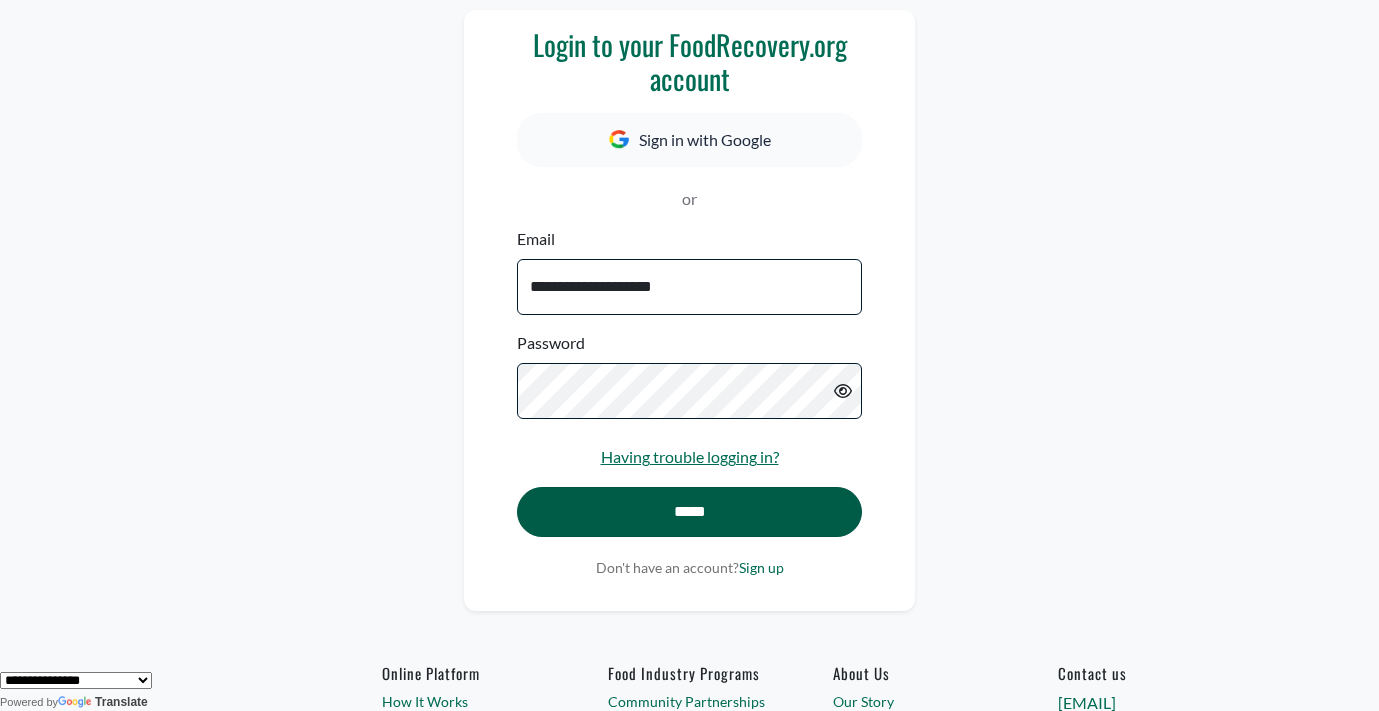 click on "*****" at bounding box center [689, 512] 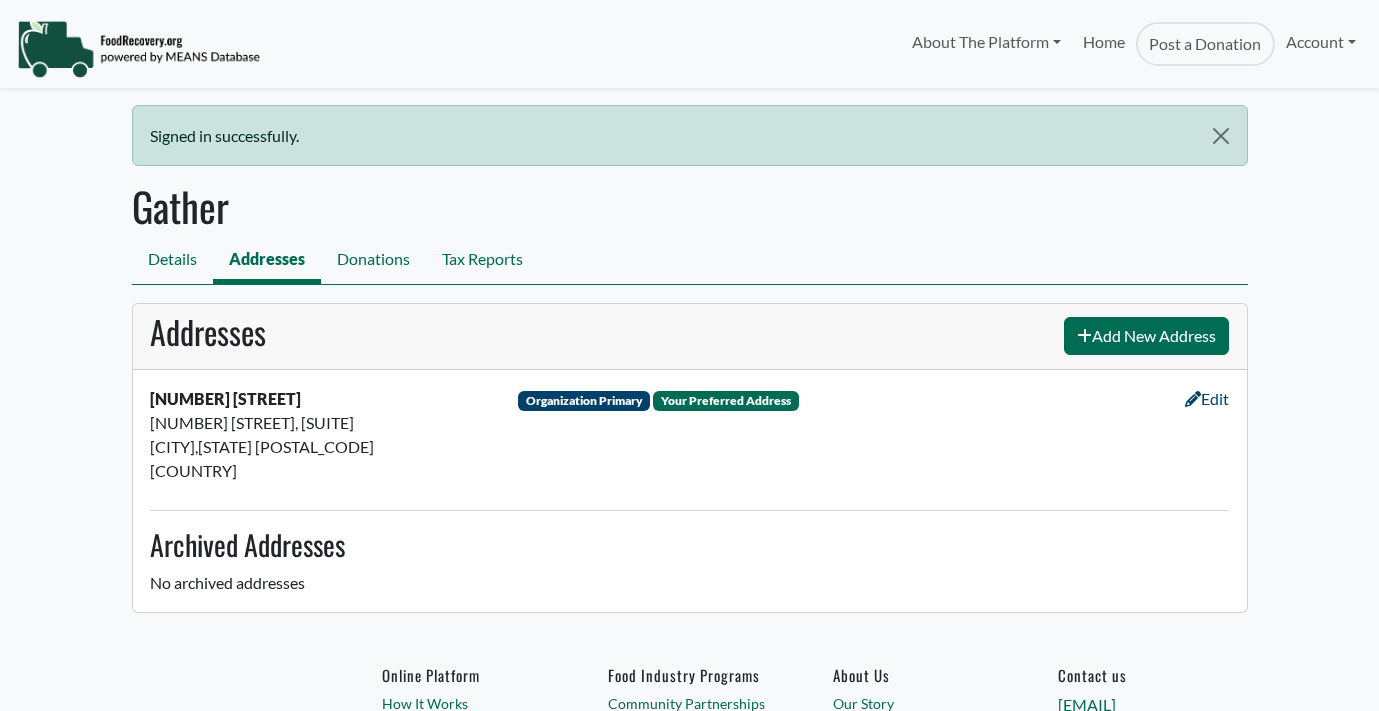 scroll, scrollTop: 0, scrollLeft: 0, axis: both 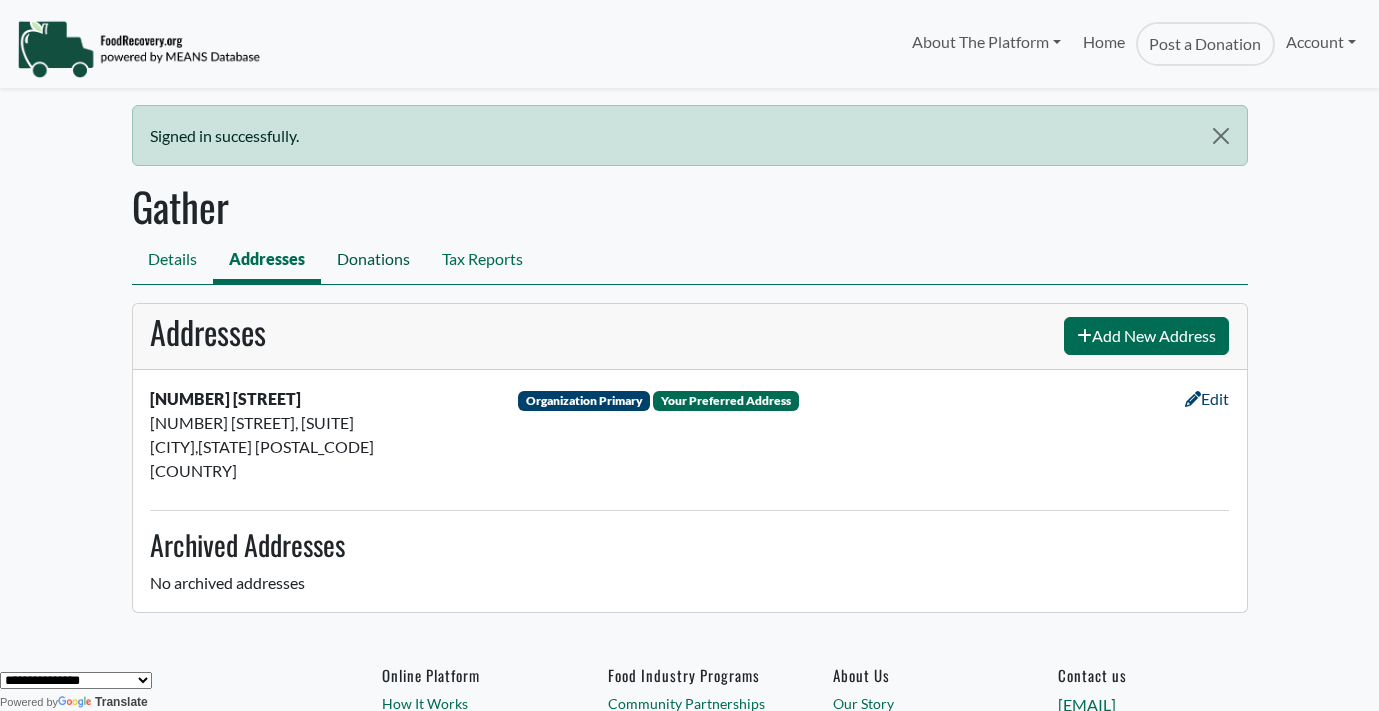 click on "Donations" at bounding box center [373, 261] 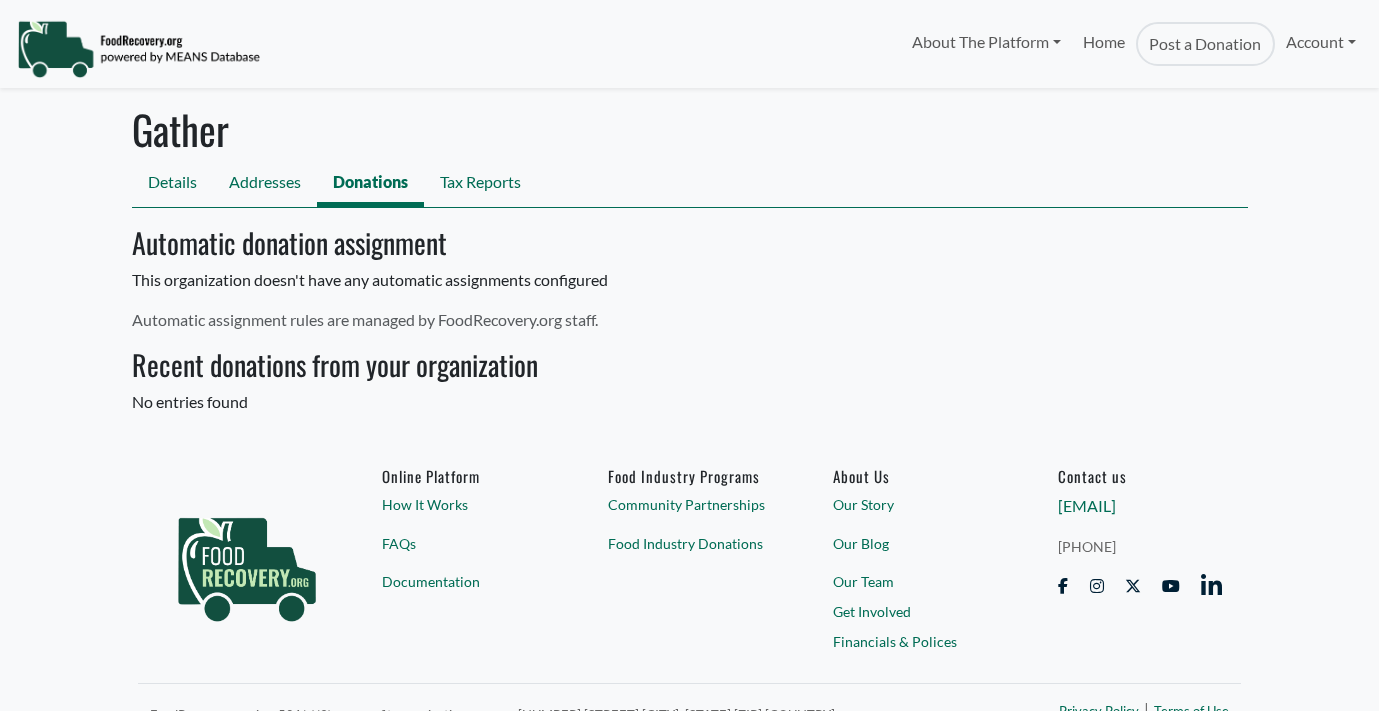 scroll, scrollTop: 0, scrollLeft: 0, axis: both 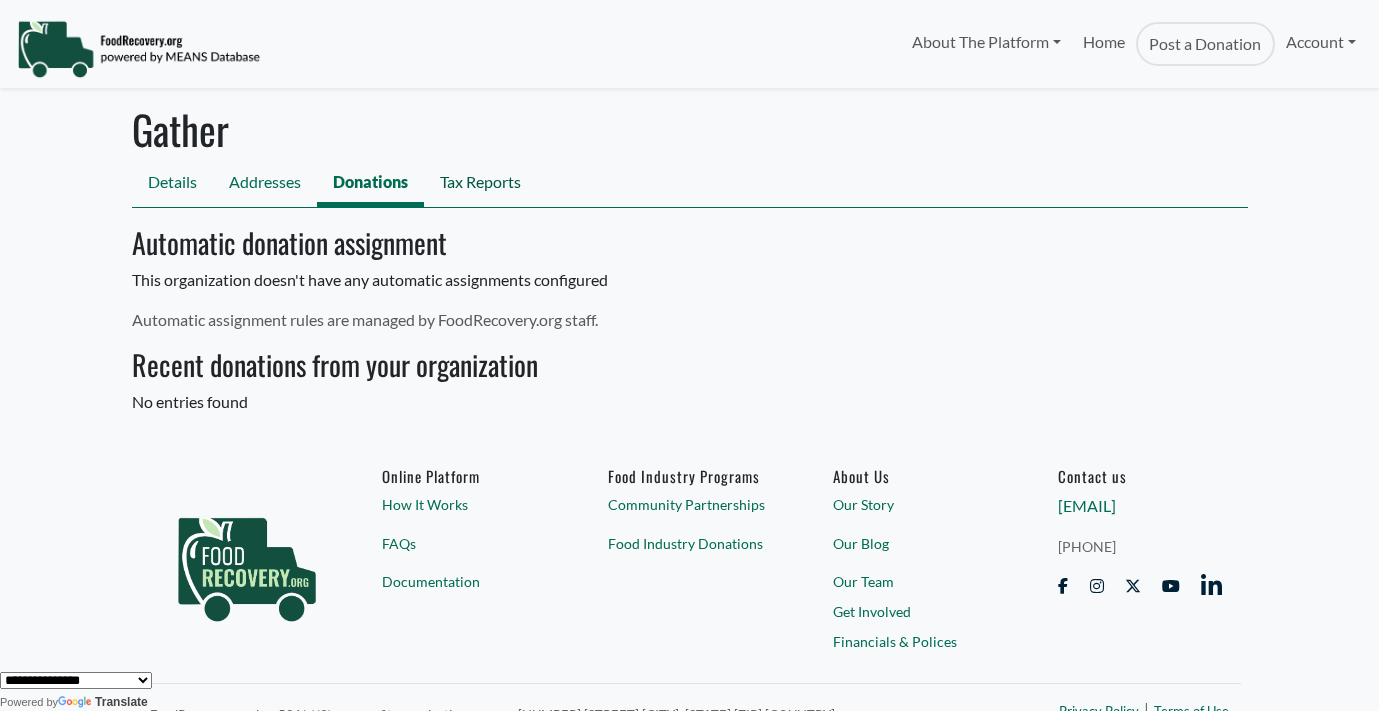 click on "Tax Reports" at bounding box center (480, 184) 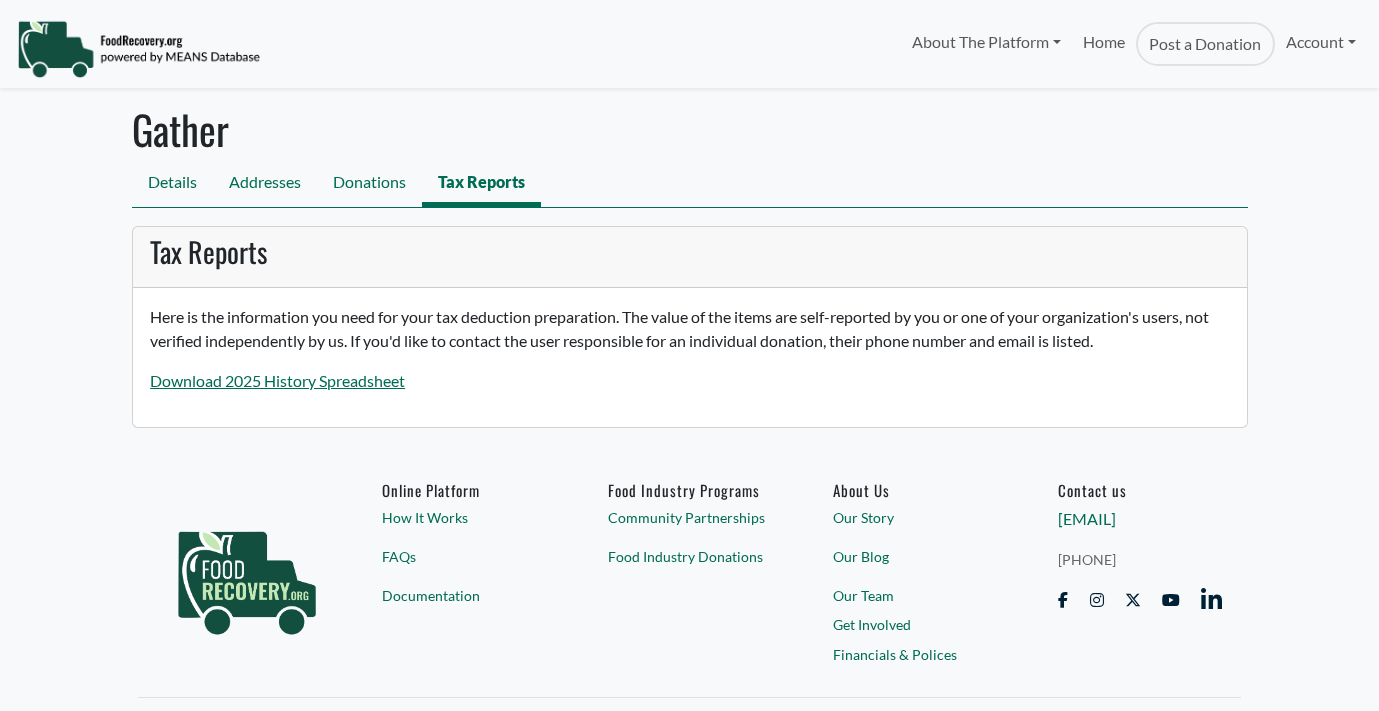 scroll, scrollTop: 0, scrollLeft: 0, axis: both 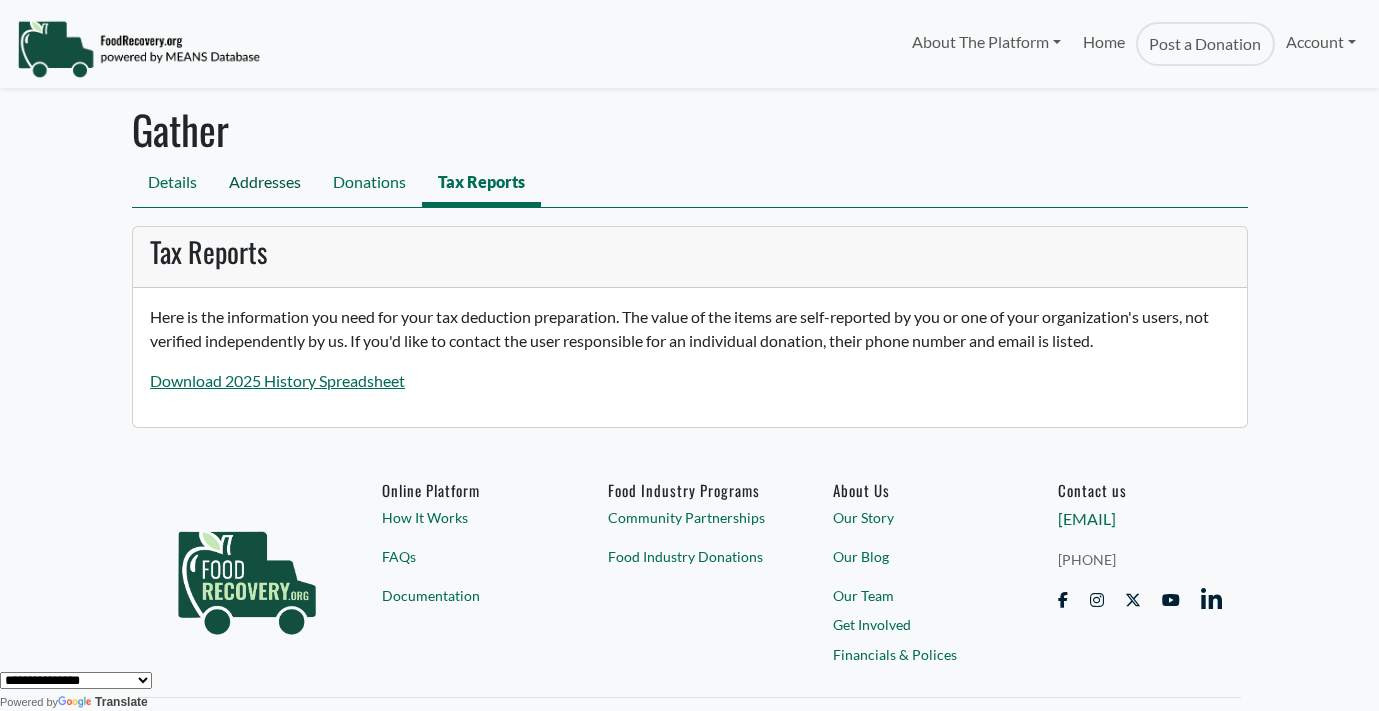 click on "Addresses" at bounding box center [265, 184] 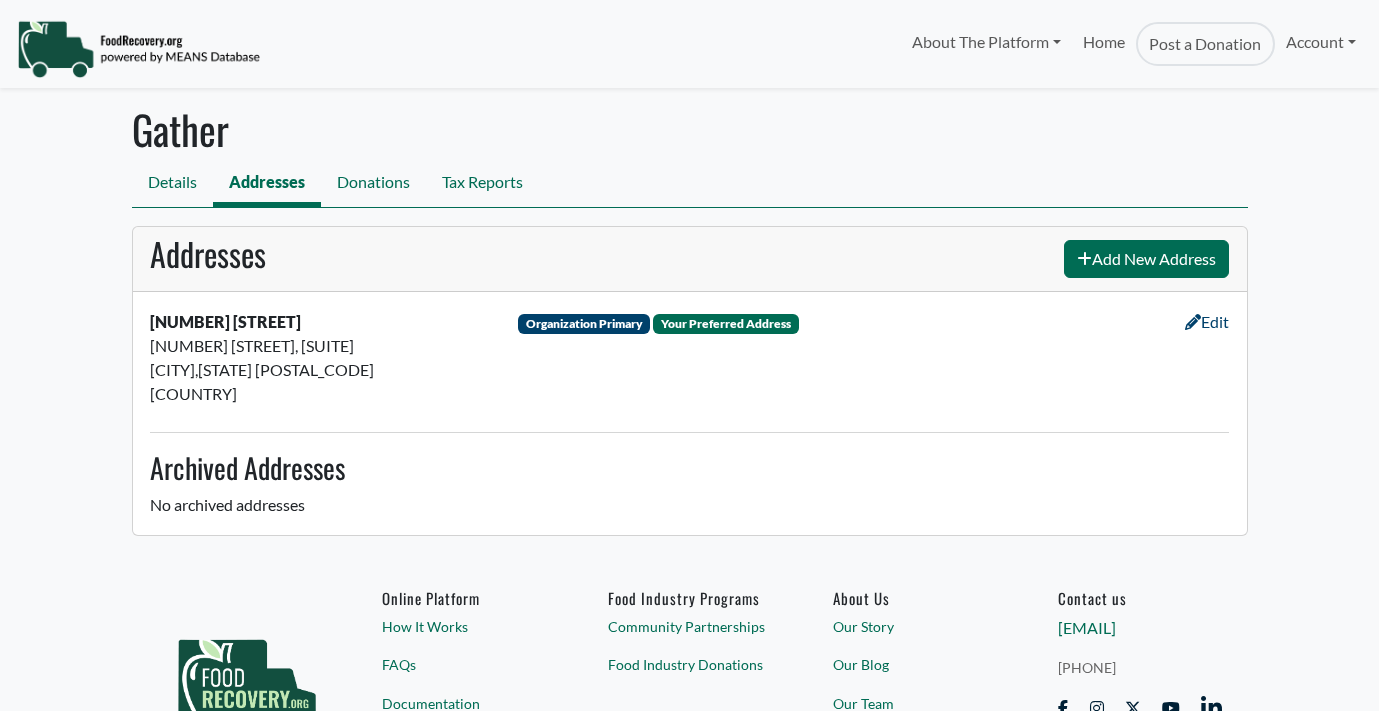 scroll, scrollTop: 0, scrollLeft: 0, axis: both 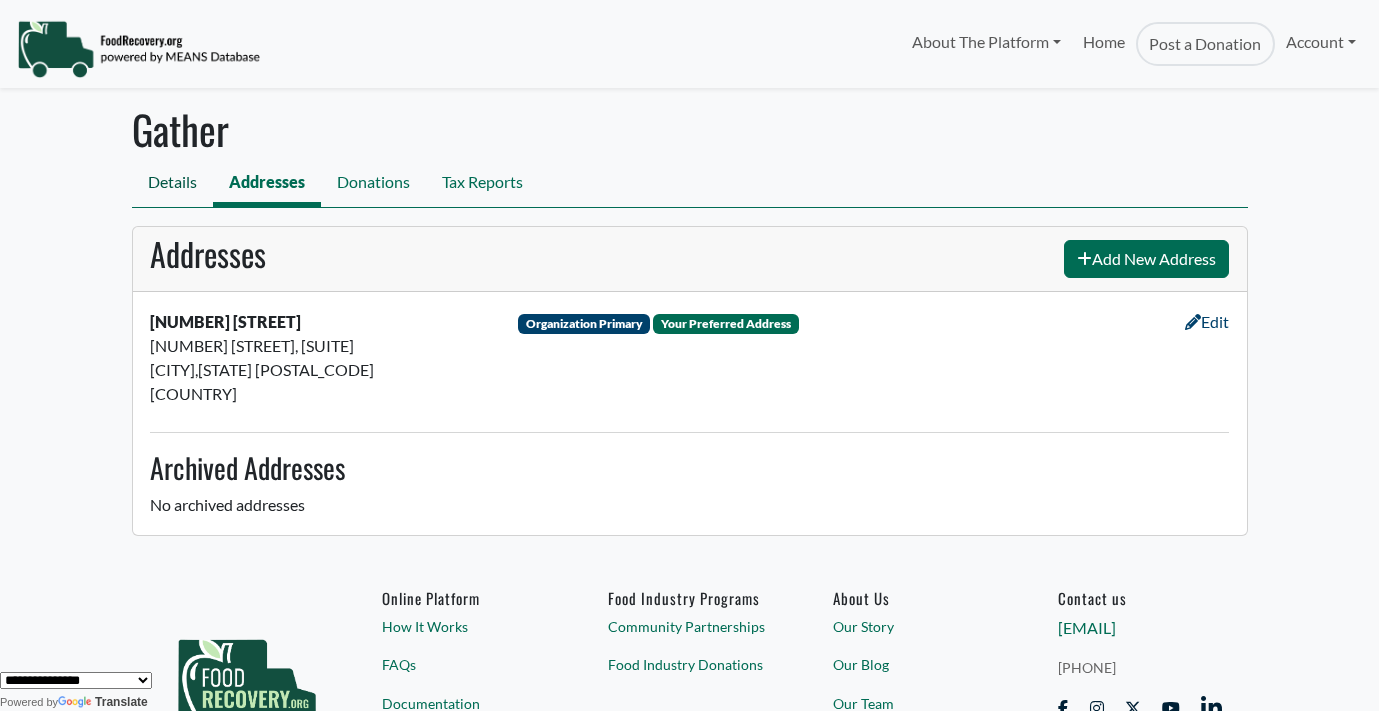 click on "Details" at bounding box center (172, 184) 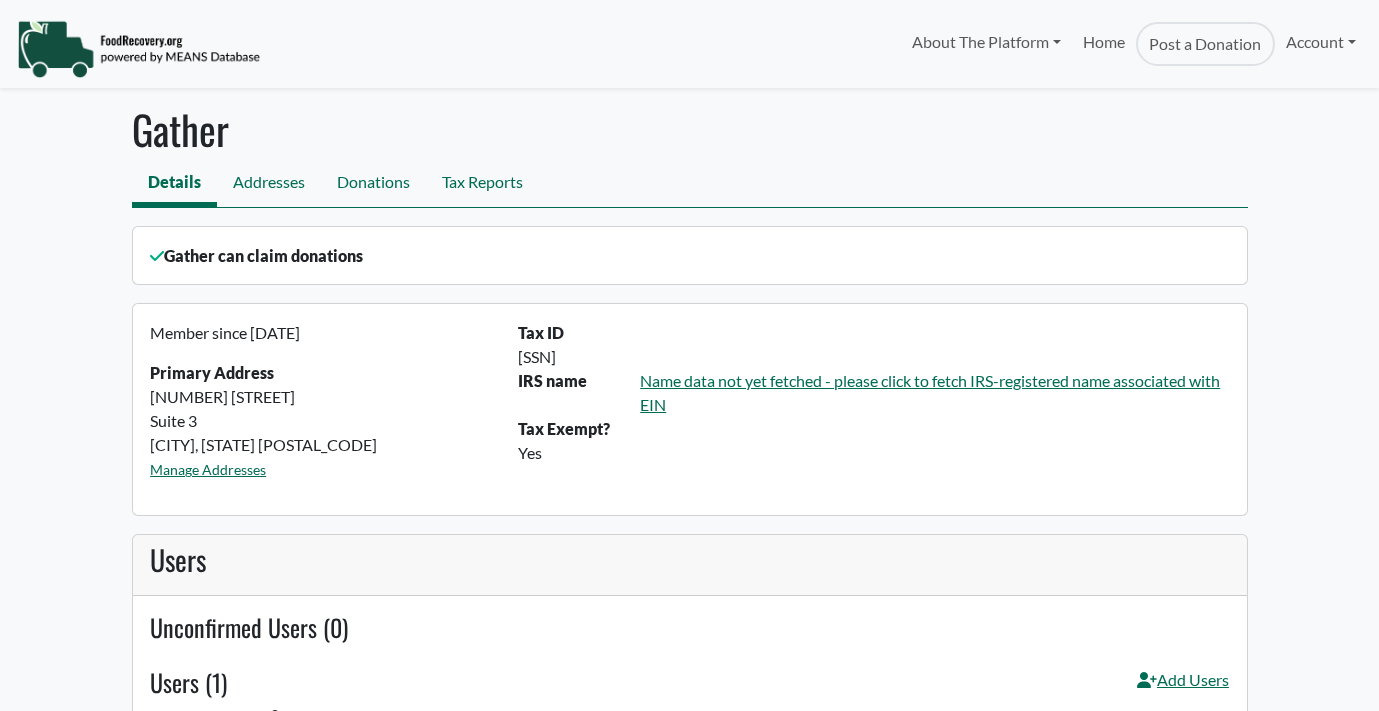 scroll, scrollTop: 0, scrollLeft: 0, axis: both 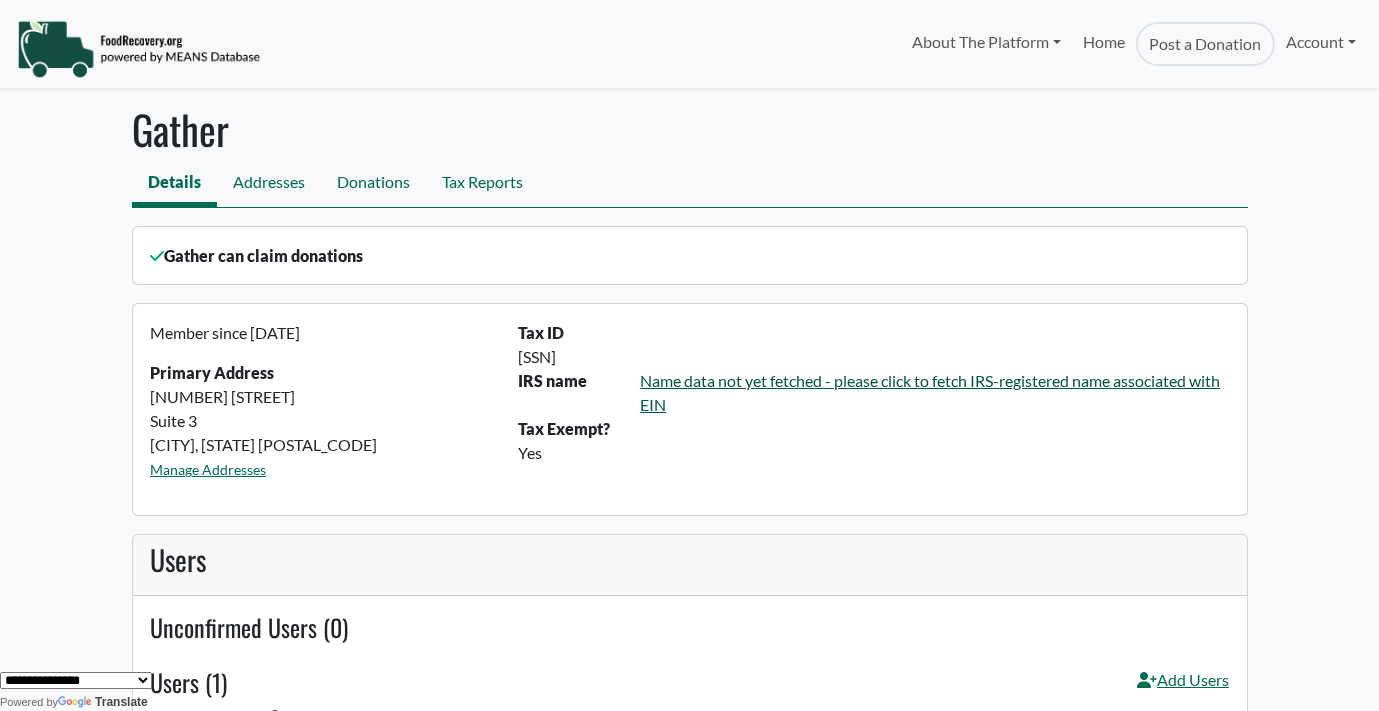 click on "Name data not yet fetched - please click to fetch IRS-registered name associated with EIN" at bounding box center (930, 392) 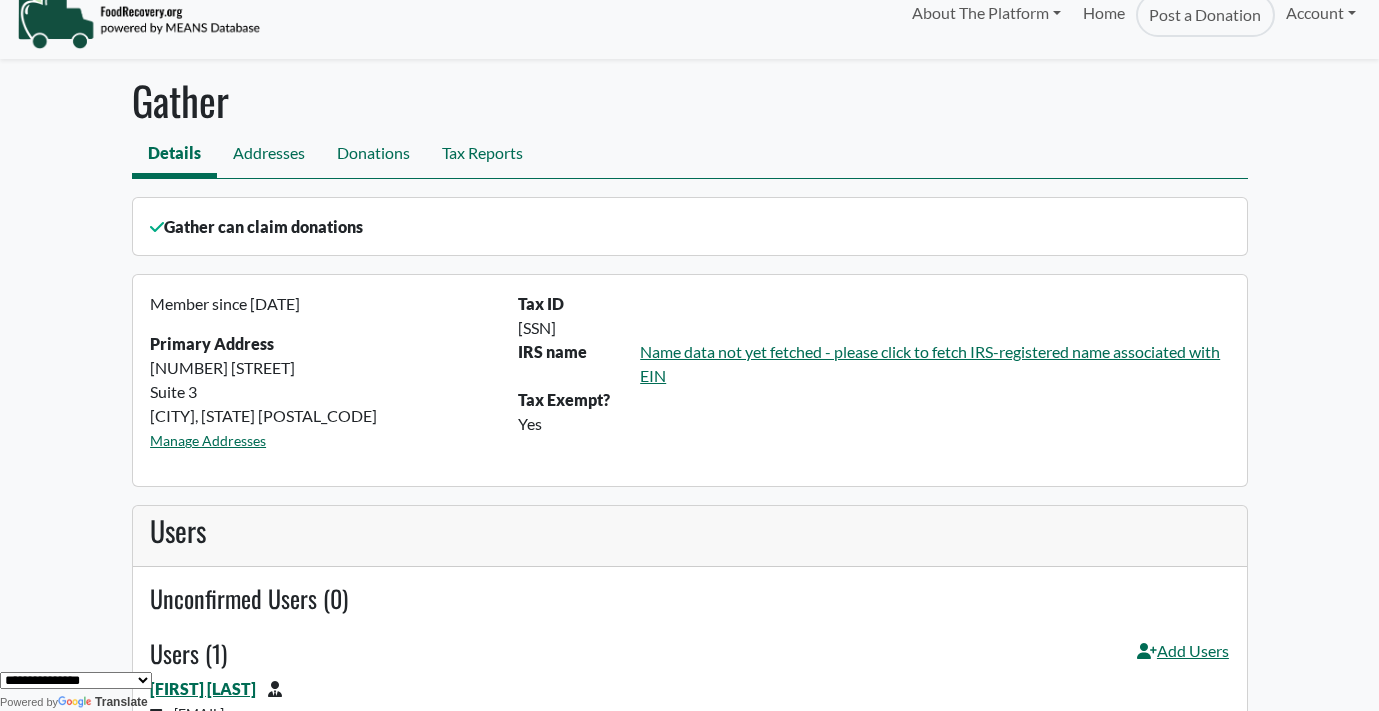 scroll, scrollTop: 0, scrollLeft: 0, axis: both 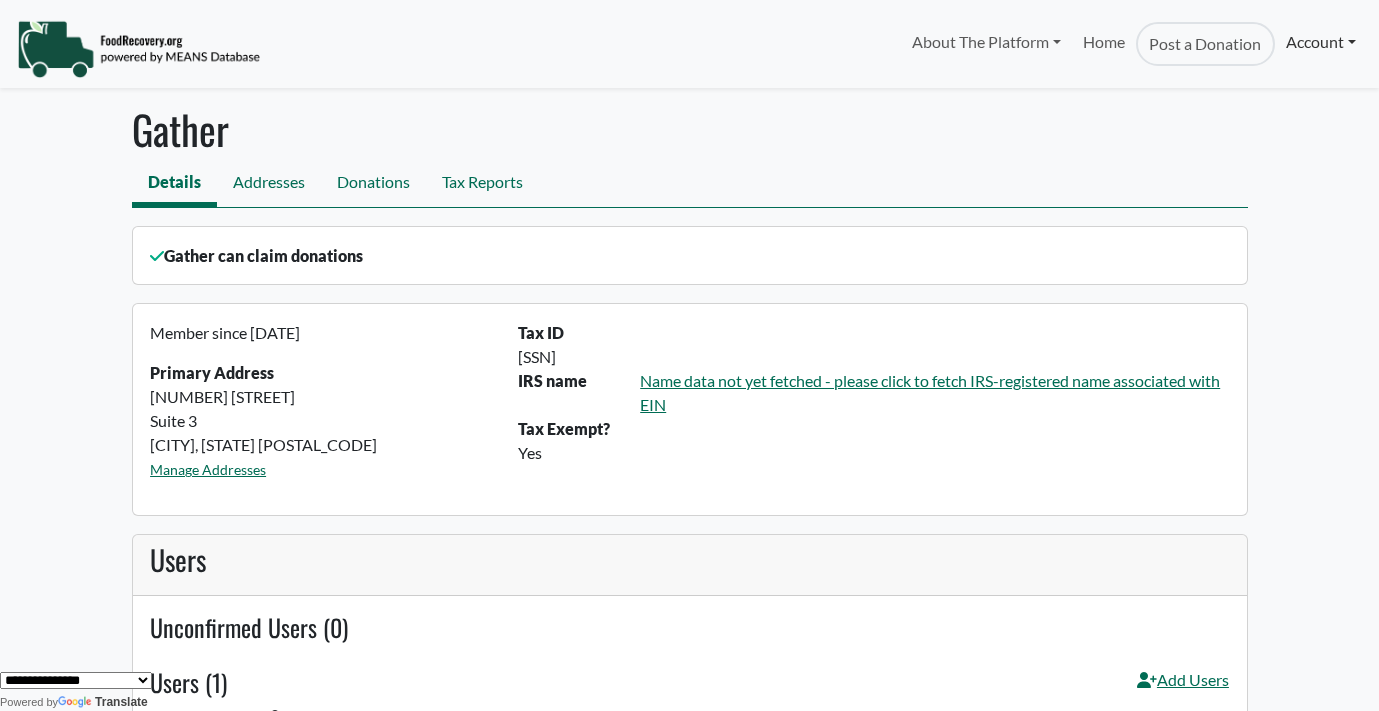 click on "Account" at bounding box center [1321, 42] 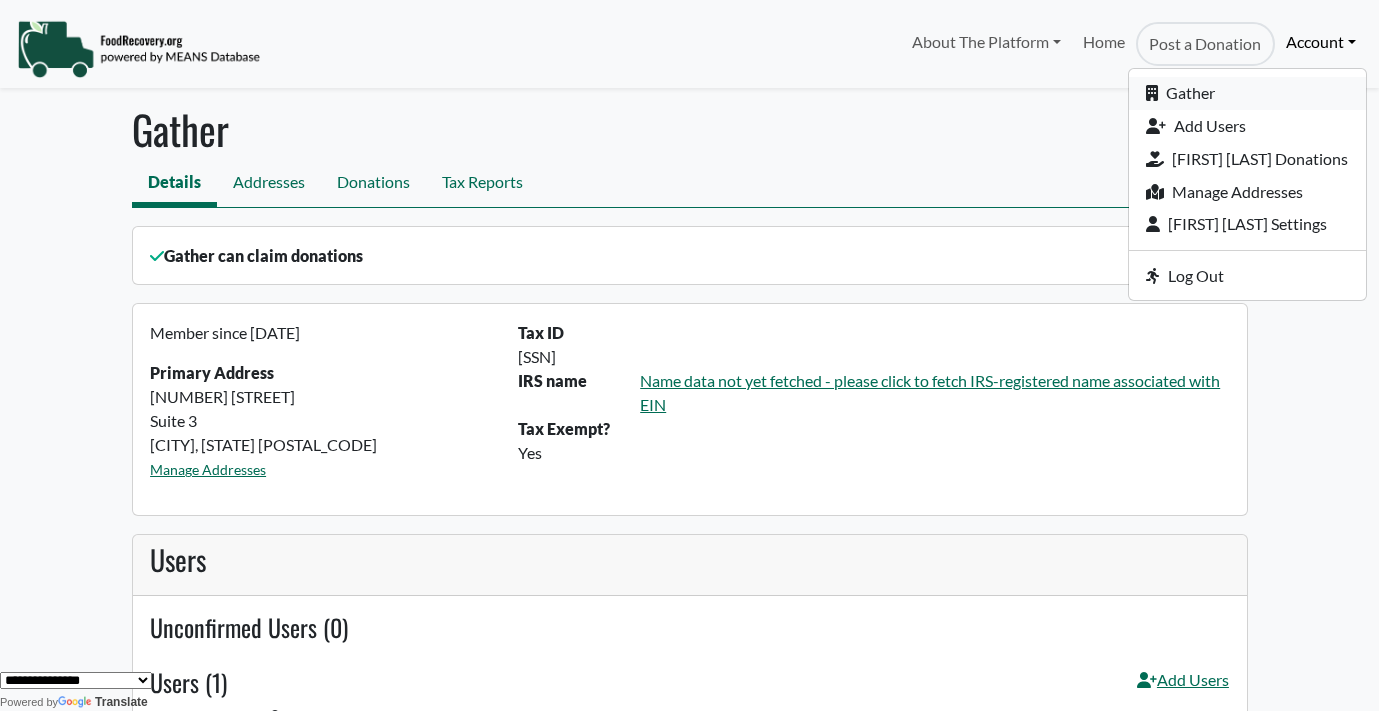 click on "Gather" at bounding box center (1247, 93) 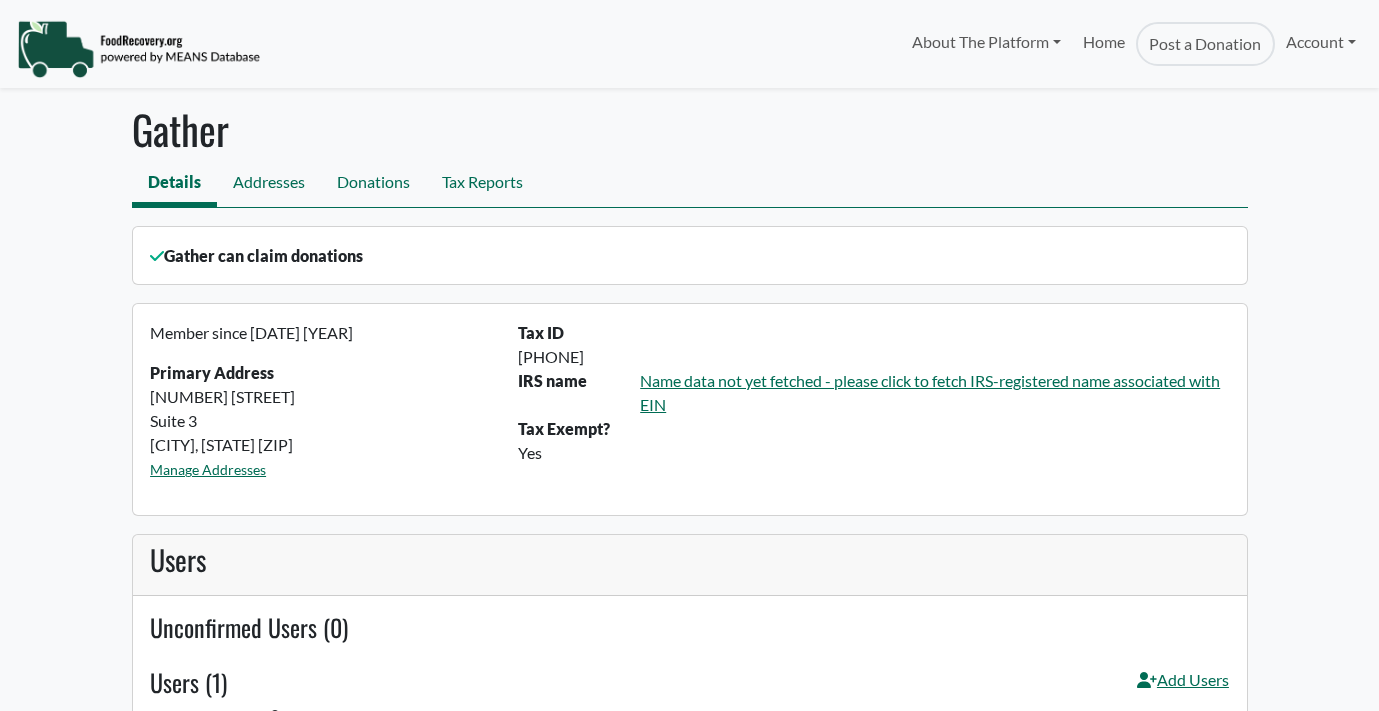 scroll, scrollTop: 0, scrollLeft: 0, axis: both 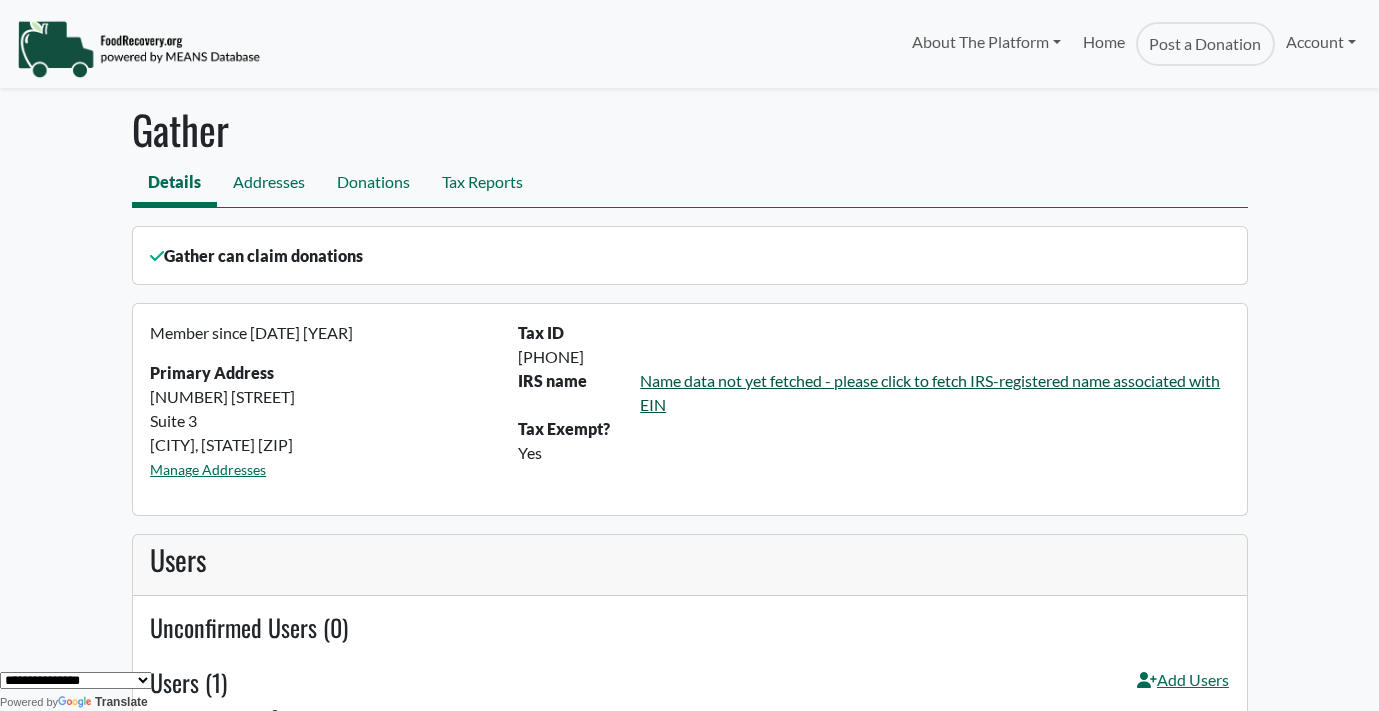 click on "Name data not yet fetched - please click to fetch IRS-registered name associated with EIN" at bounding box center (930, 392) 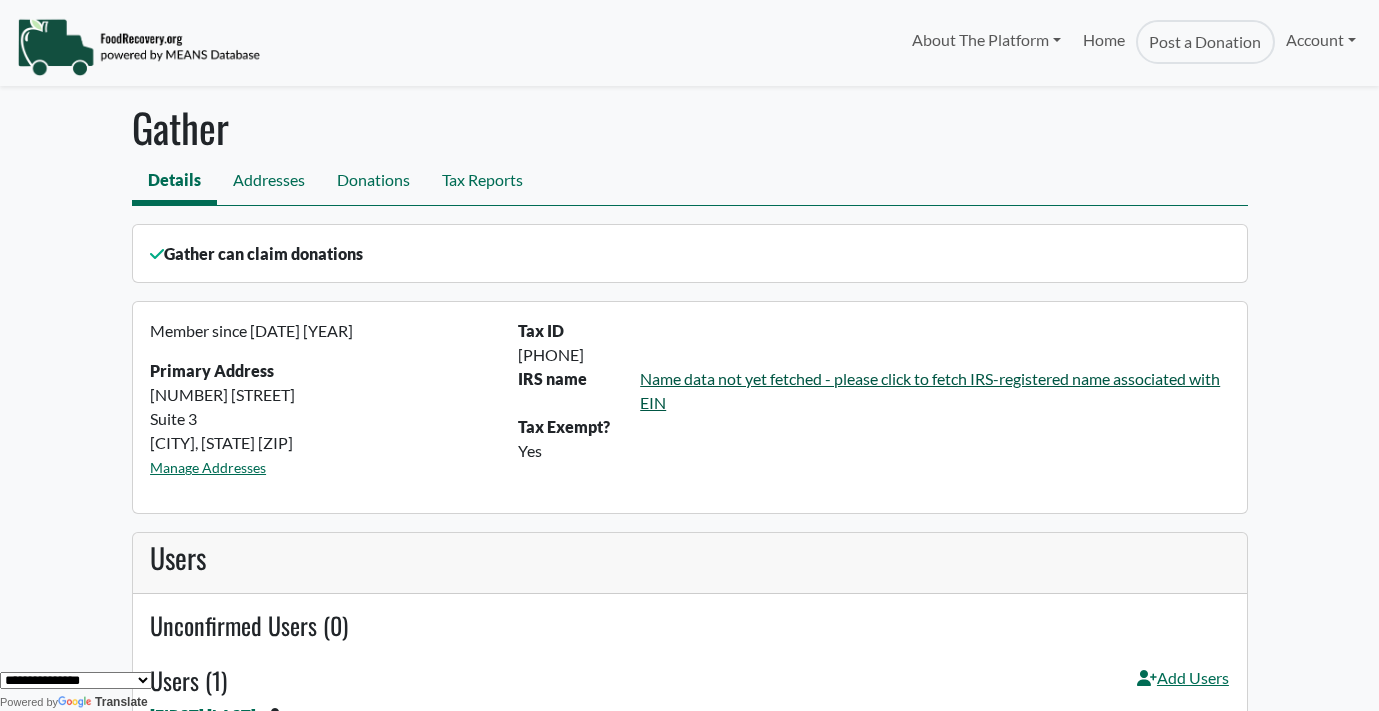 scroll, scrollTop: 0, scrollLeft: 0, axis: both 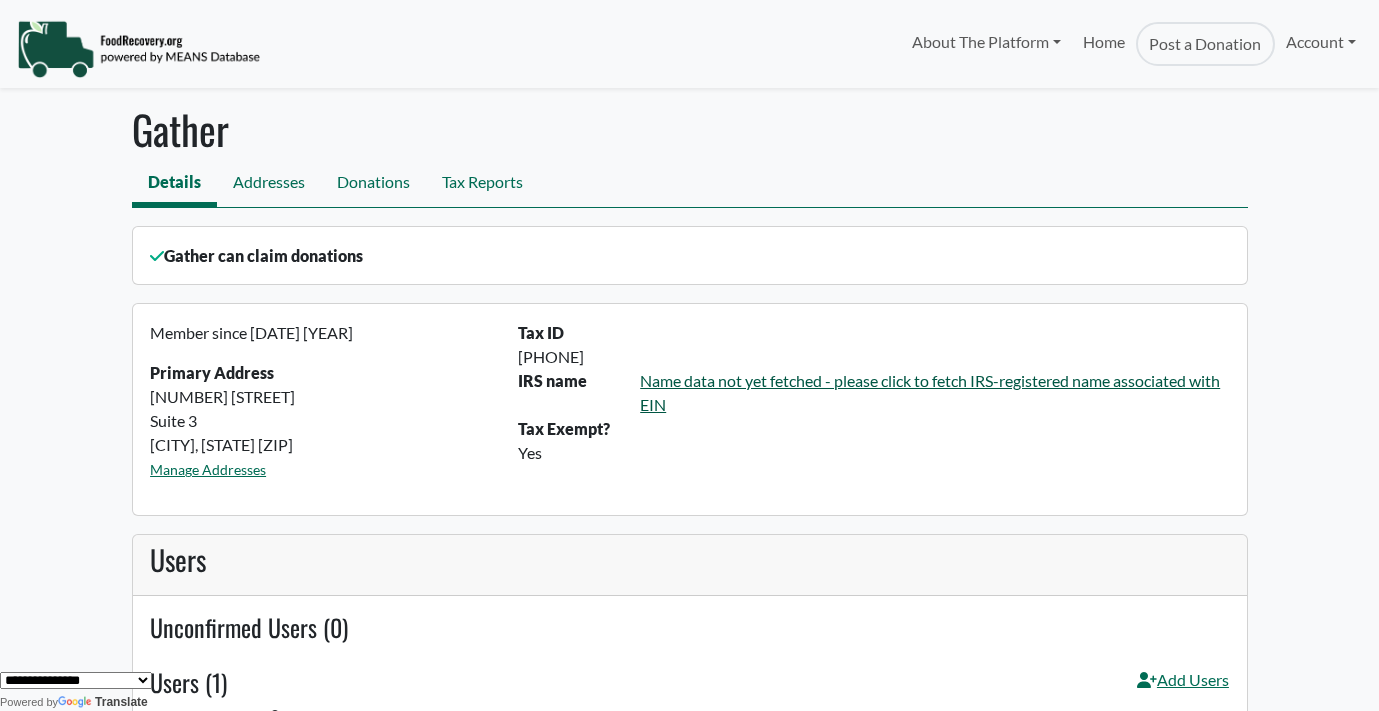 click on "Name data not yet fetched - please click to fetch IRS-registered name associated with EIN" at bounding box center [930, 392] 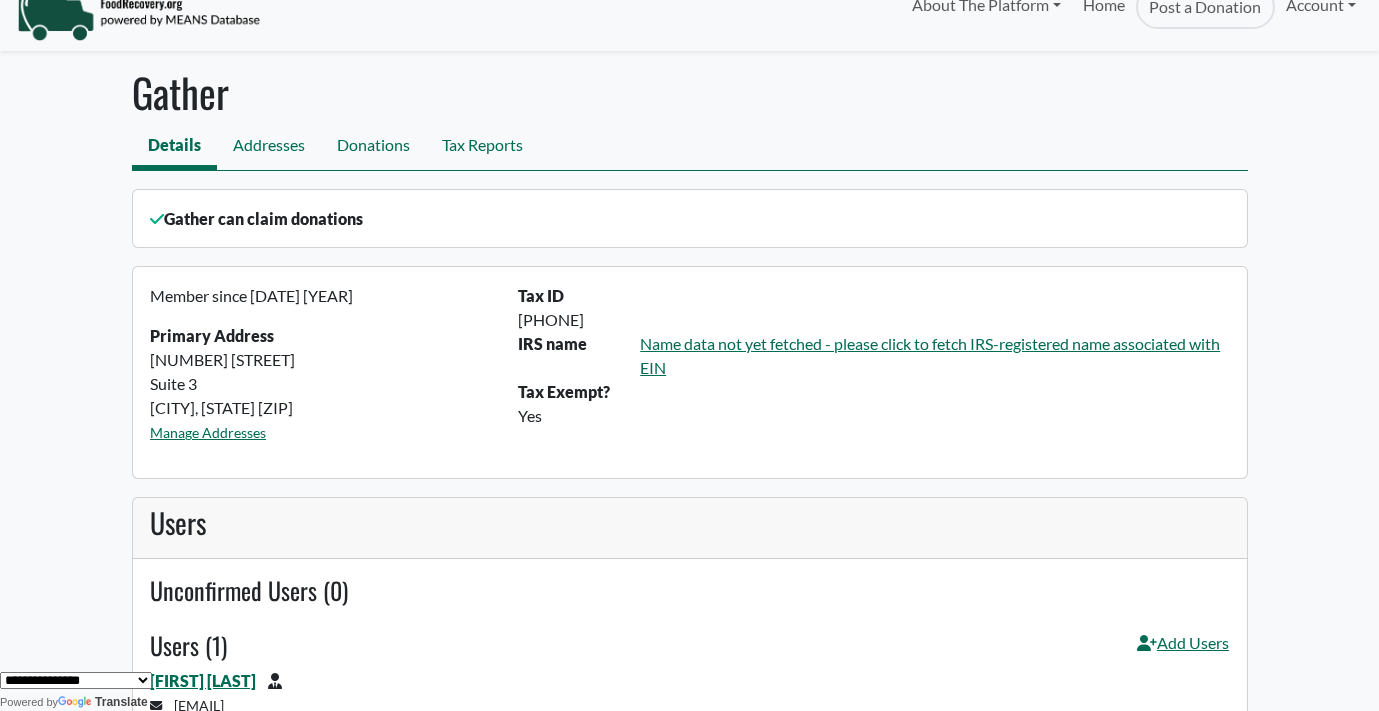 scroll, scrollTop: 0, scrollLeft: 0, axis: both 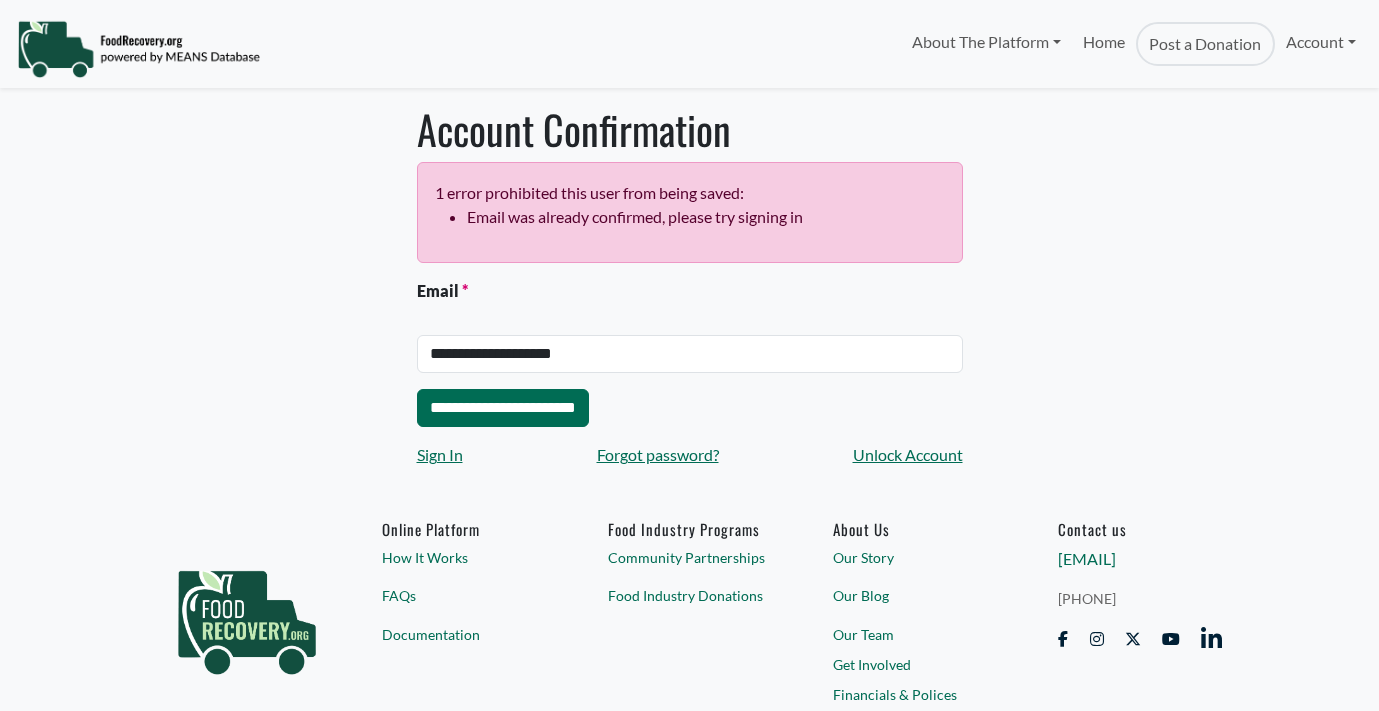 select 